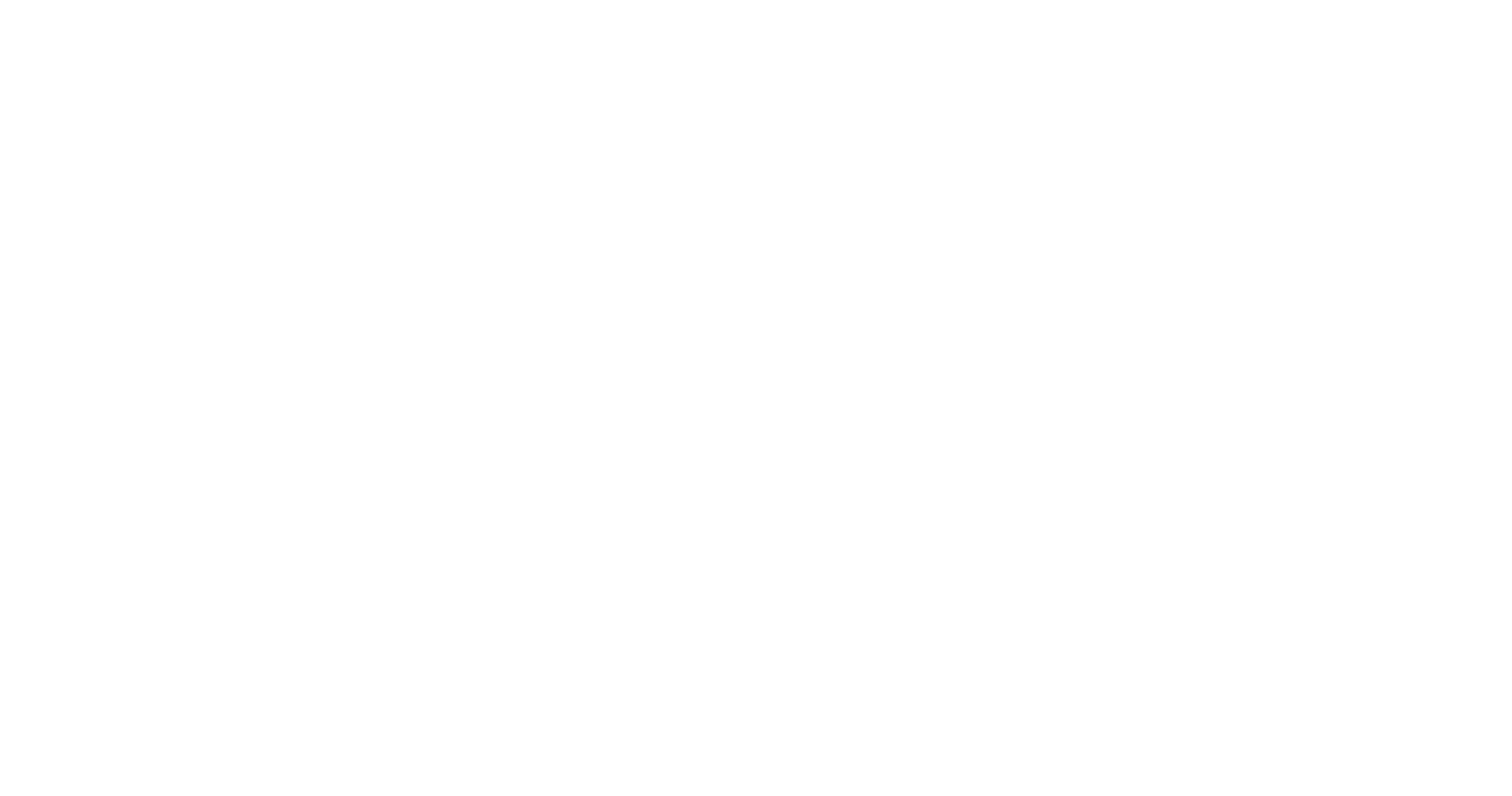 scroll, scrollTop: 0, scrollLeft: 0, axis: both 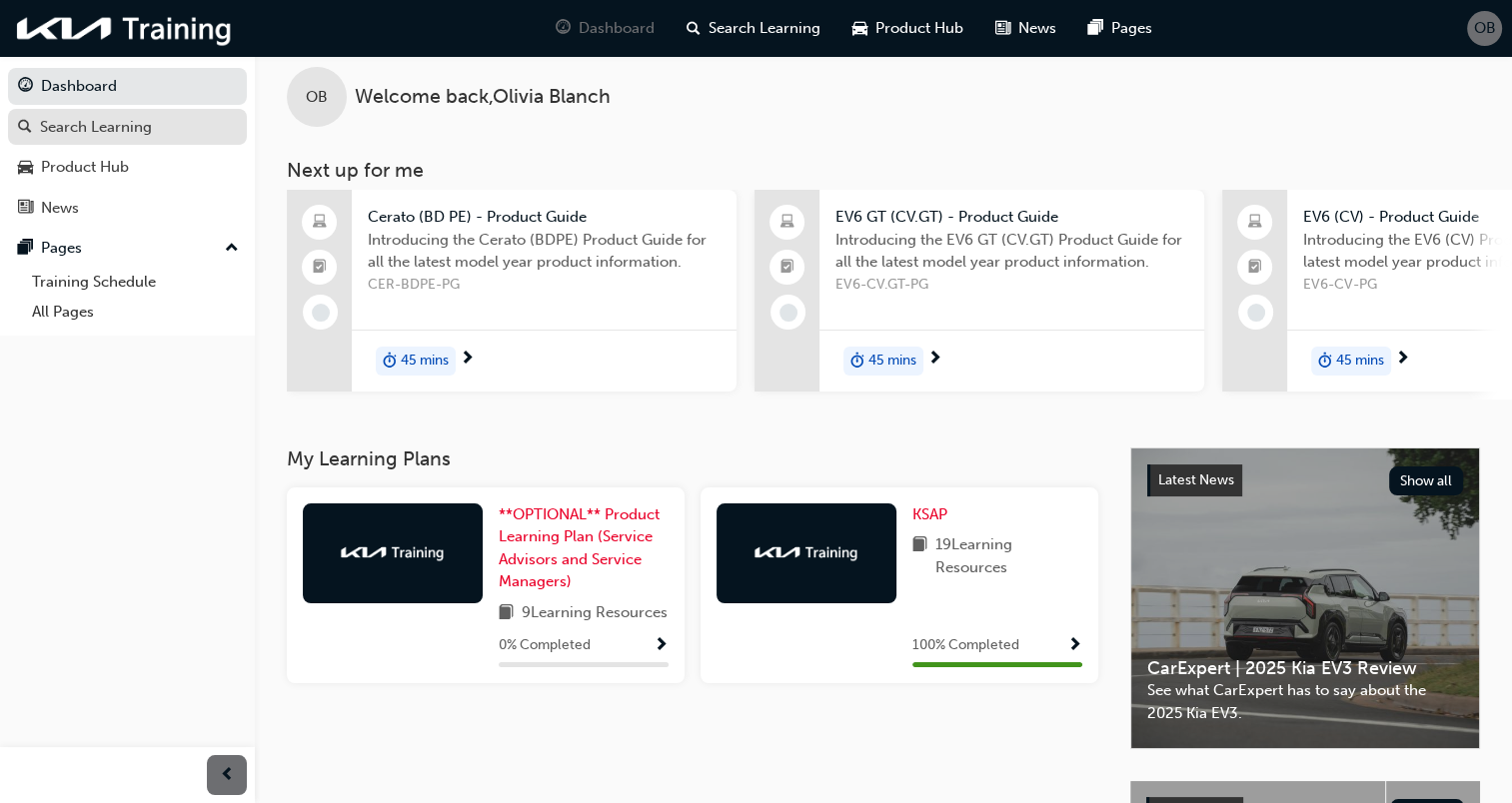click on "Search Learning" at bounding box center [127, 127] 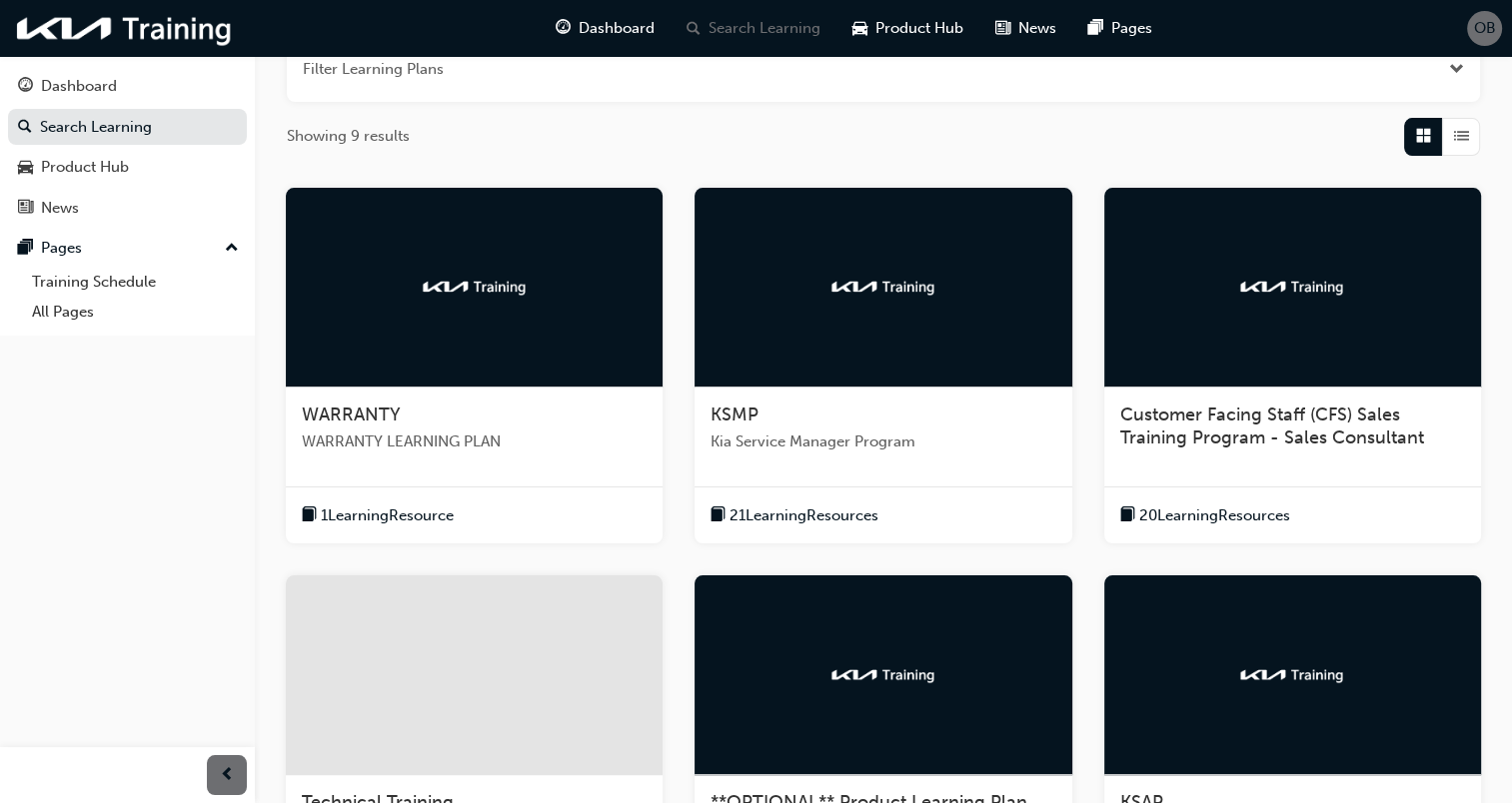 scroll, scrollTop: 276, scrollLeft: 0, axis: vertical 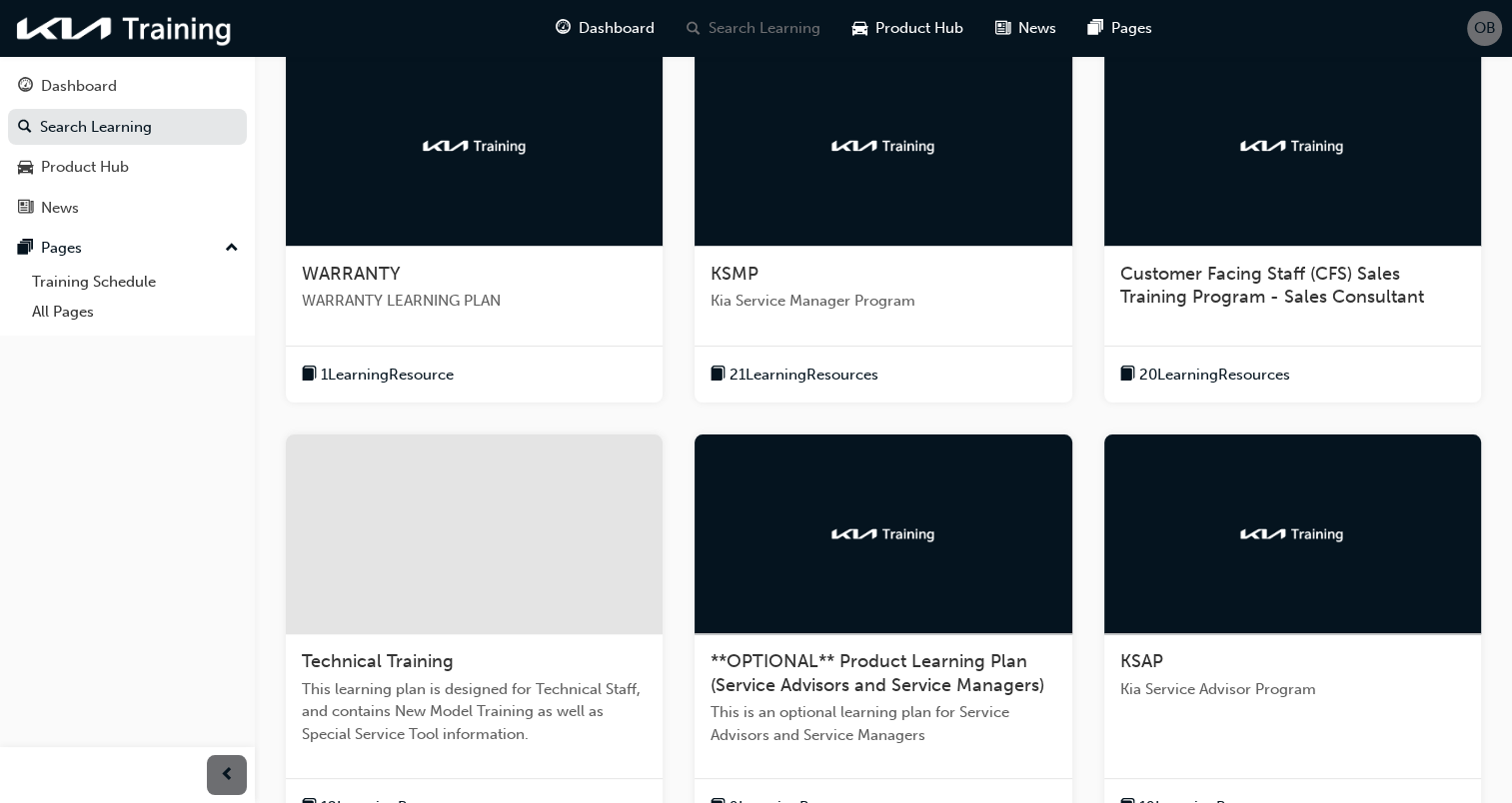 click on "KSMP Kia Service Manager Program" at bounding box center [882, 296] 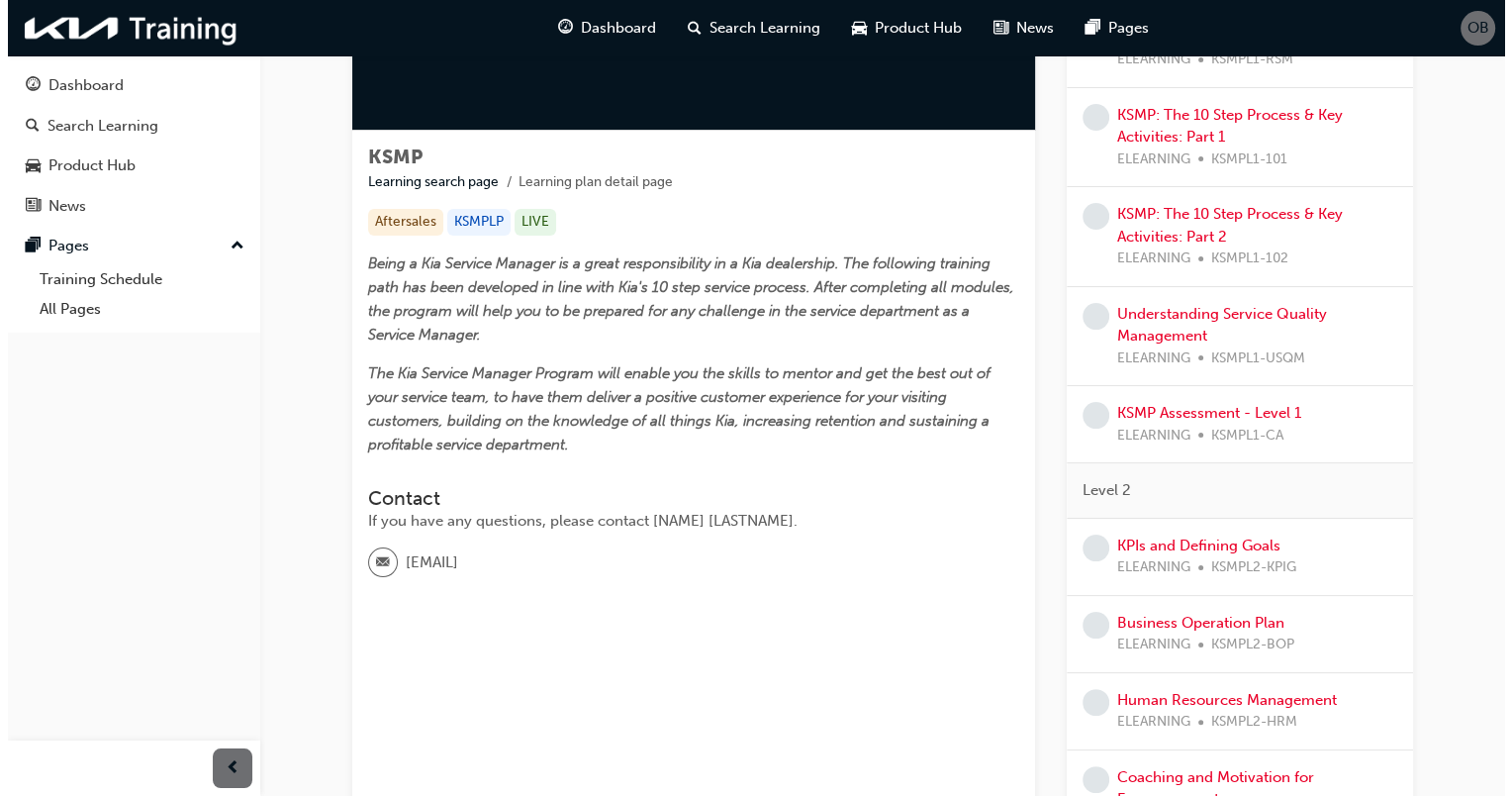 scroll, scrollTop: 0, scrollLeft: 0, axis: both 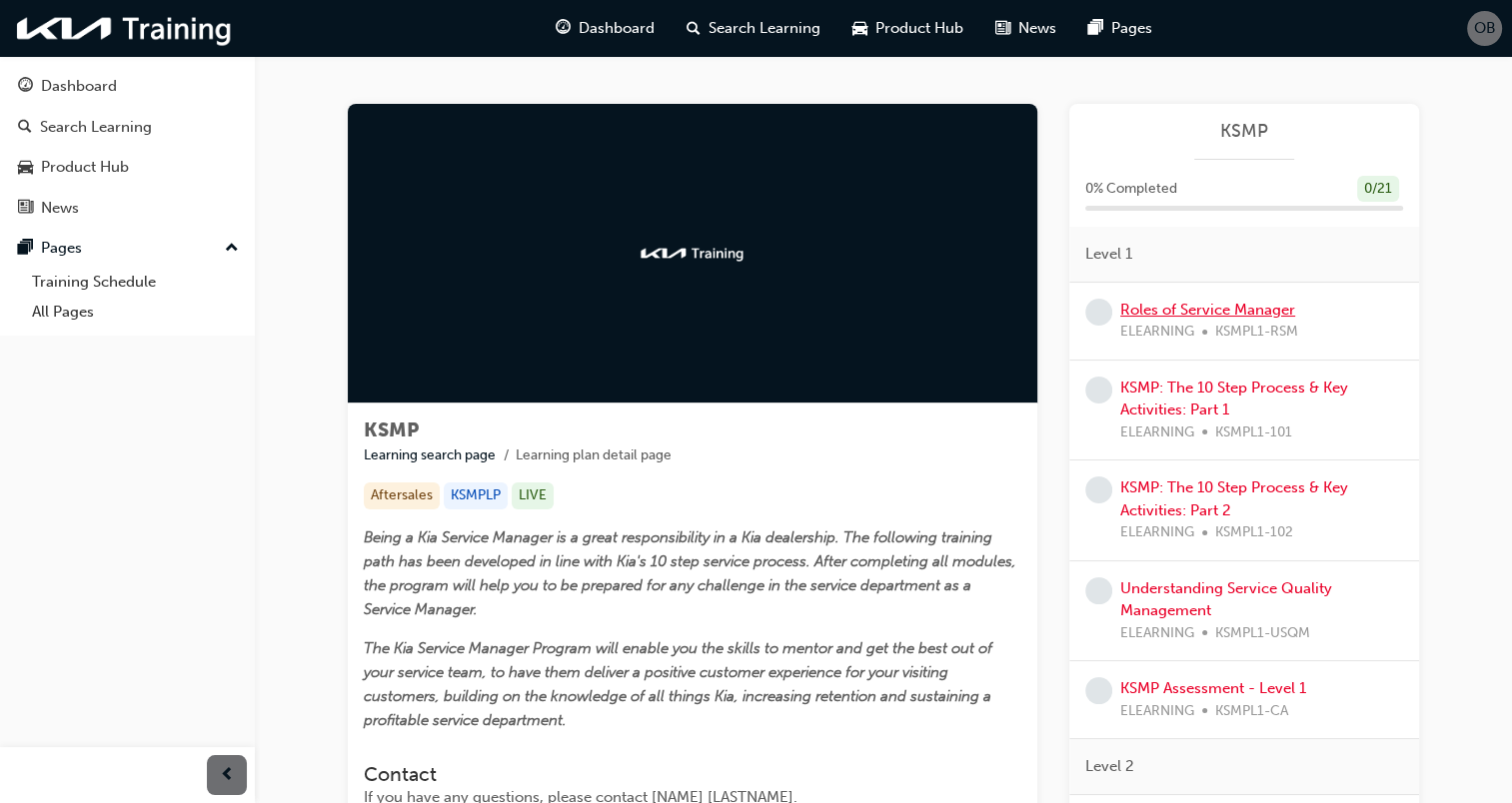 click on "Roles of Service Manager" at bounding box center (1207, 310) 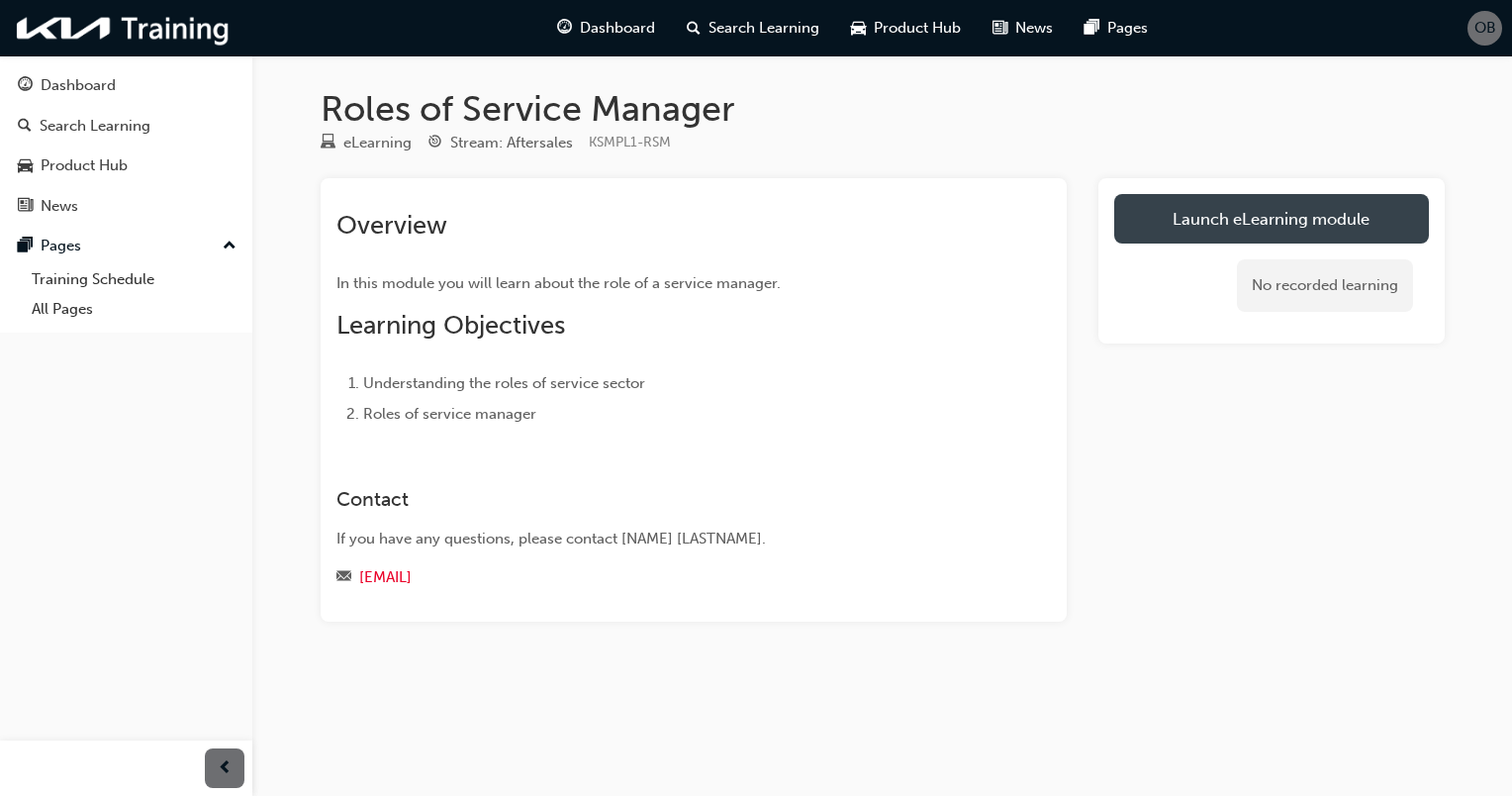 click on "Launch eLearning module" at bounding box center [1272, 219] 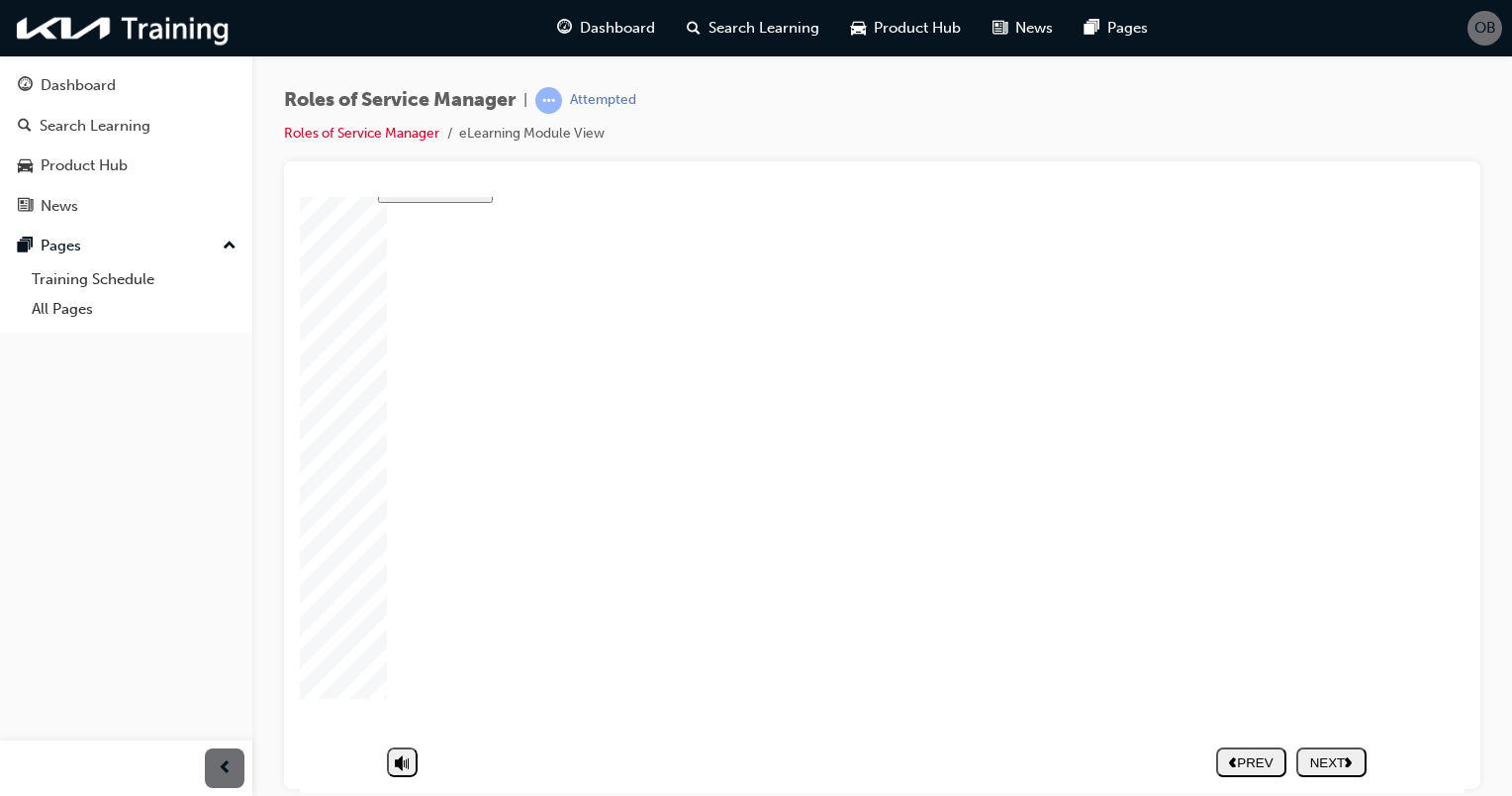 scroll, scrollTop: 111, scrollLeft: 0, axis: vertical 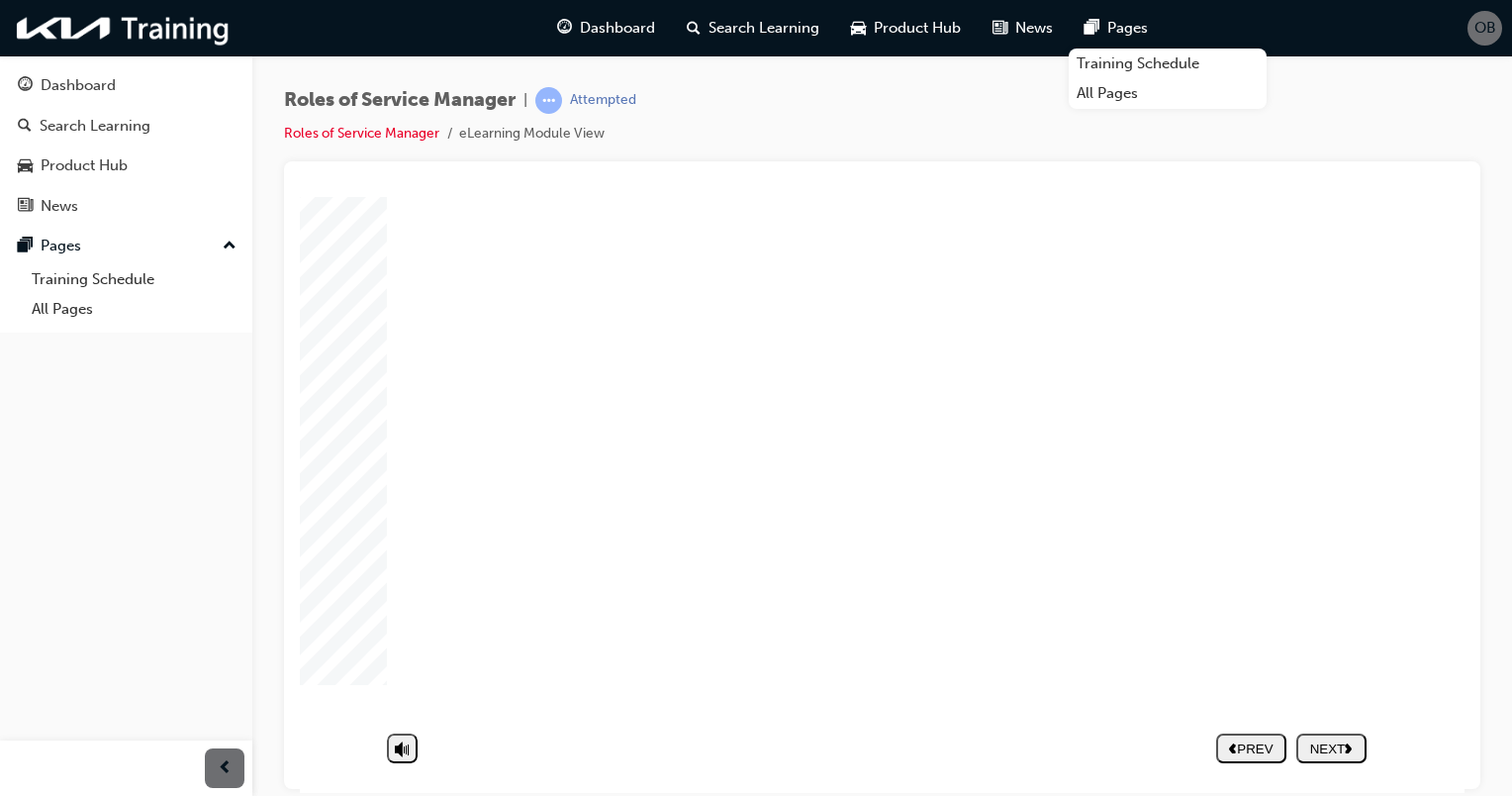 click on "NEXT" at bounding box center (1331, 747) 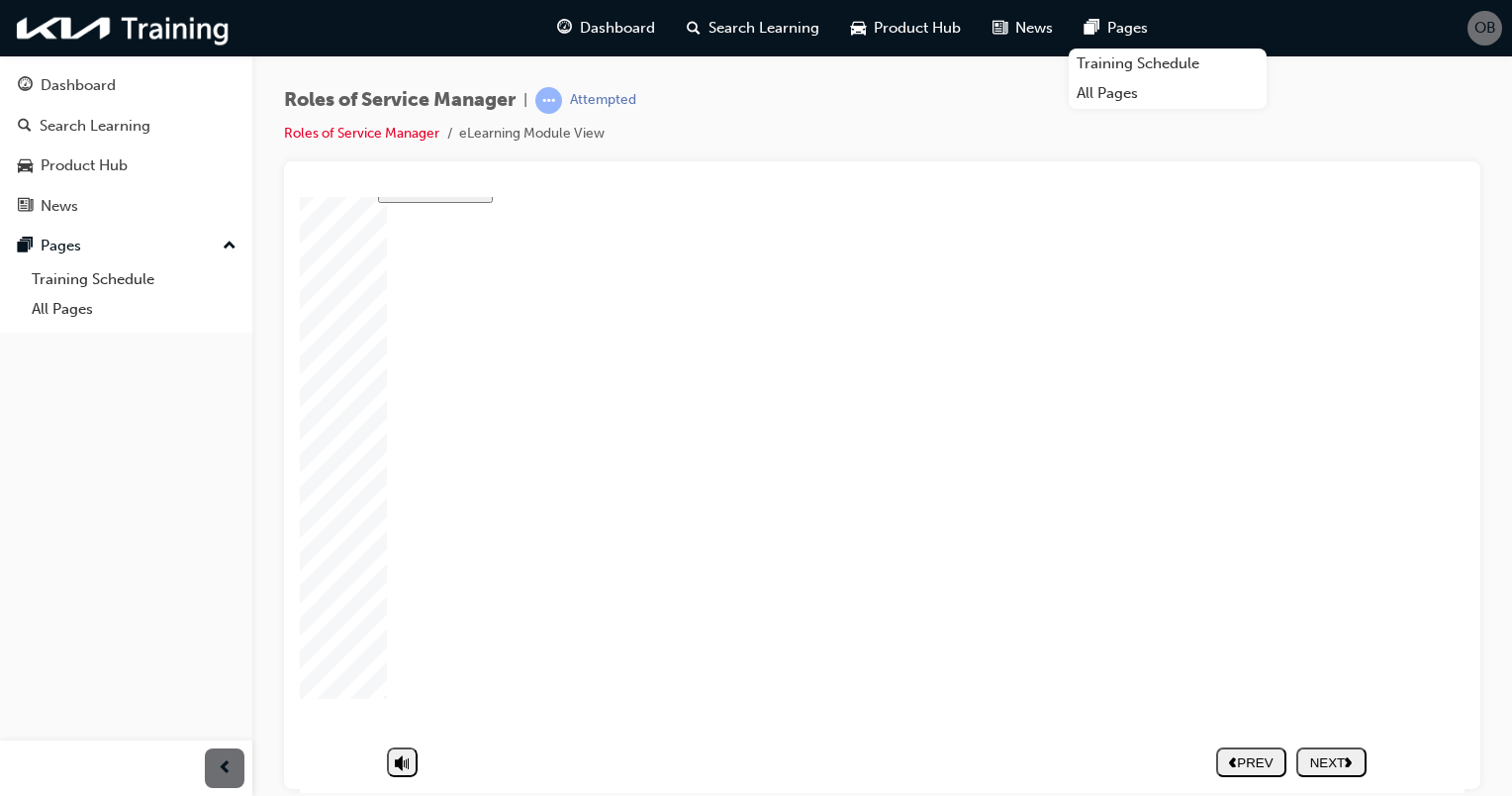 click 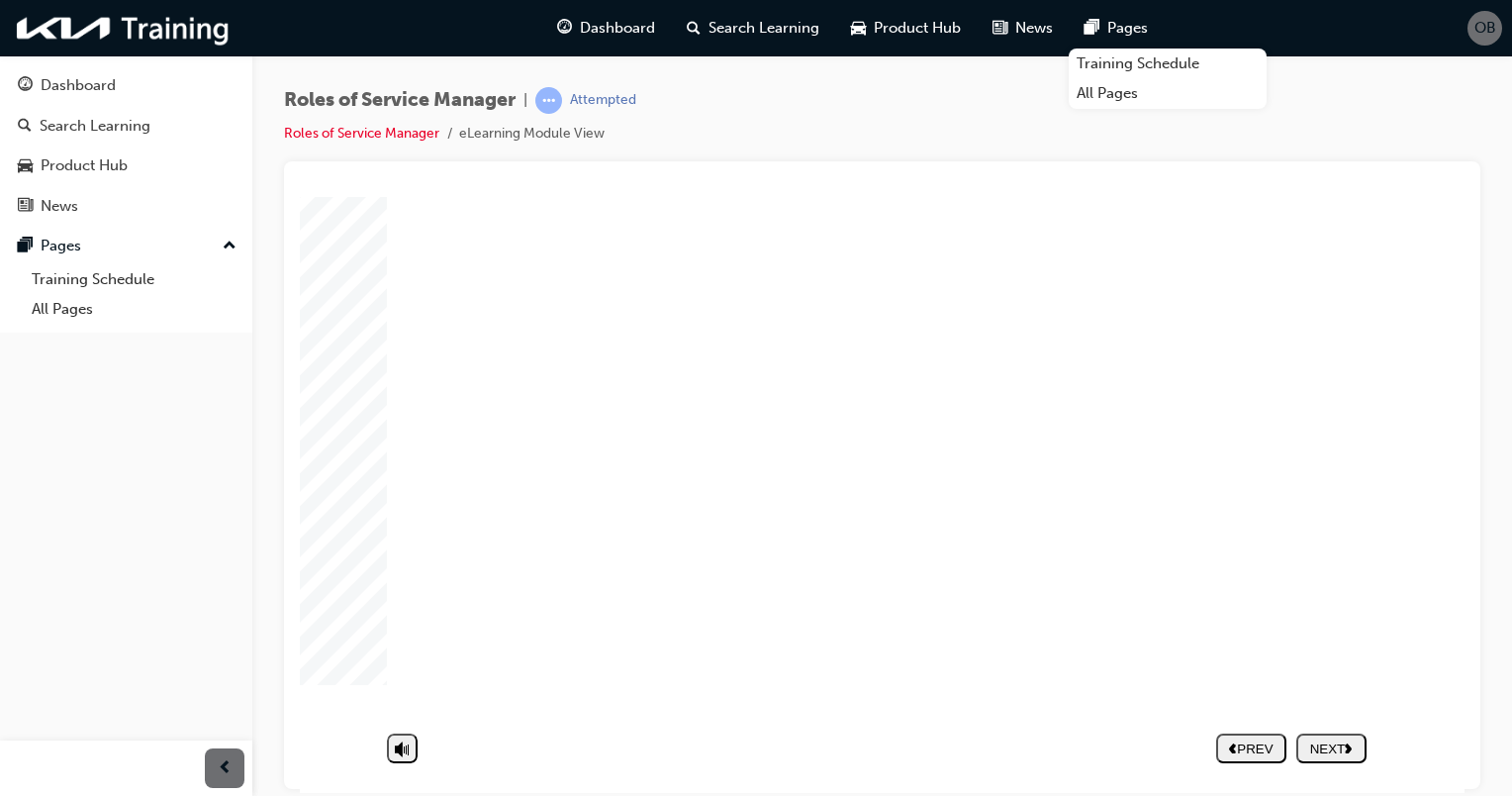 click 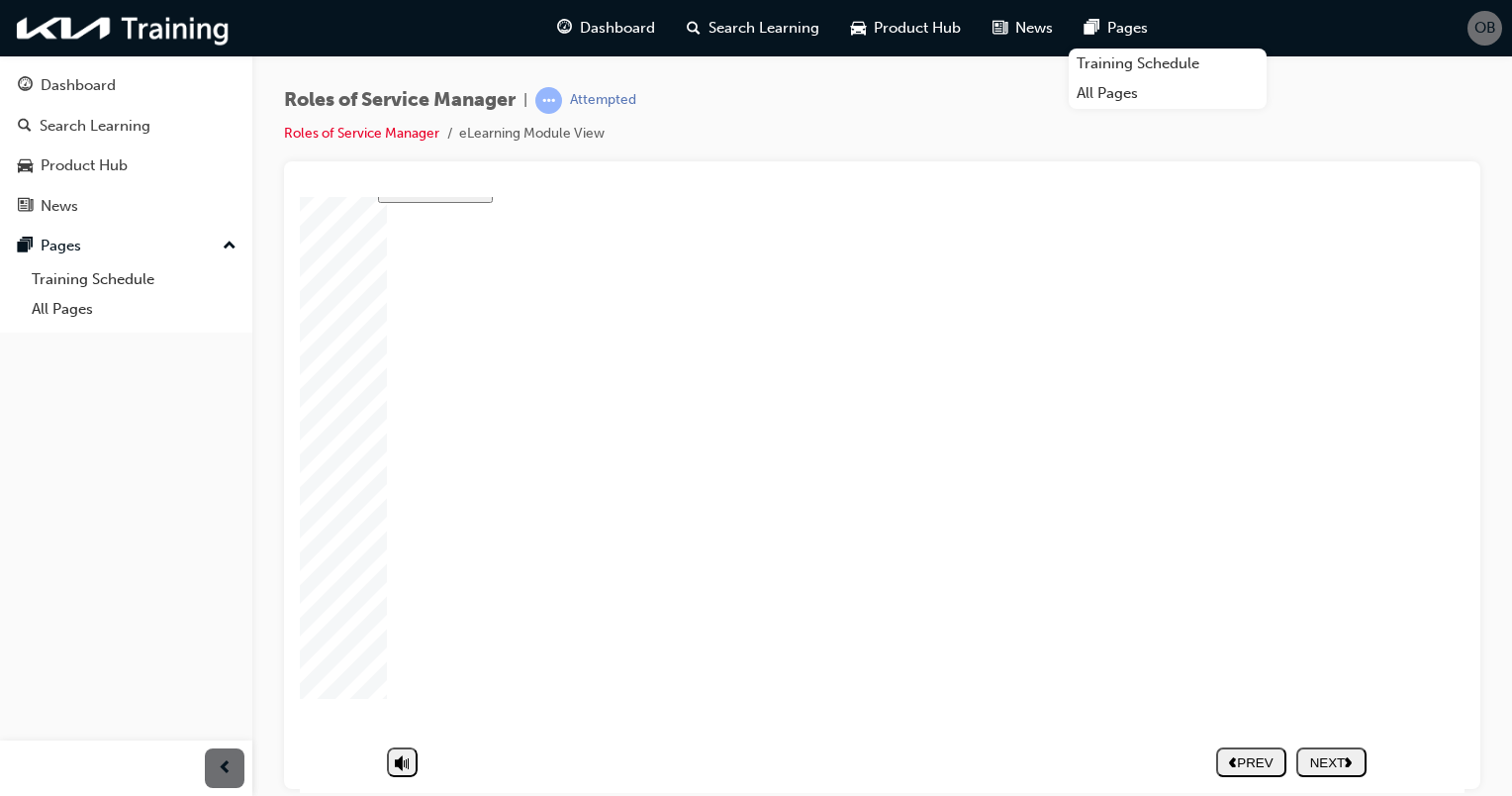 click 